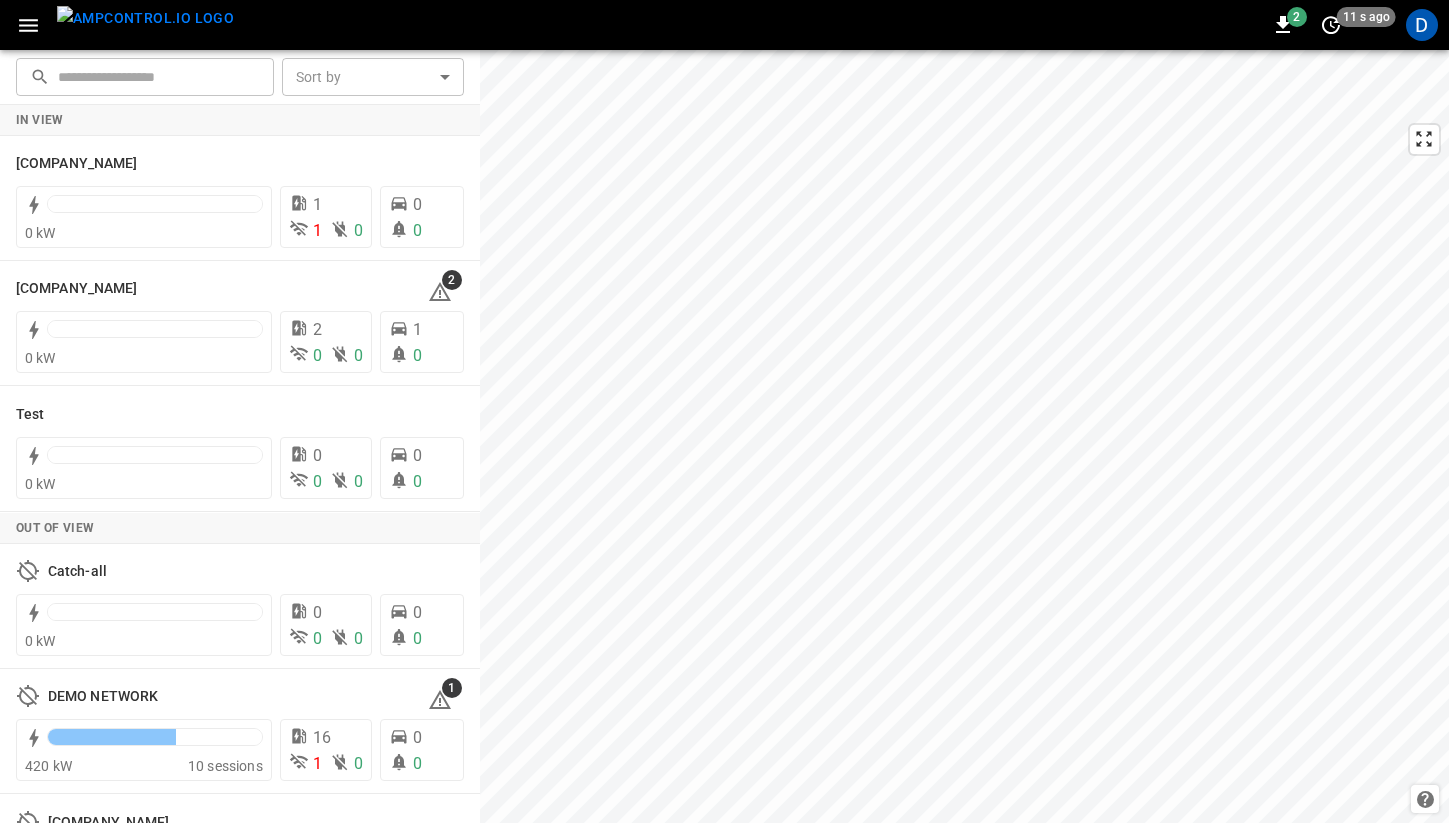 scroll, scrollTop: 0, scrollLeft: 0, axis: both 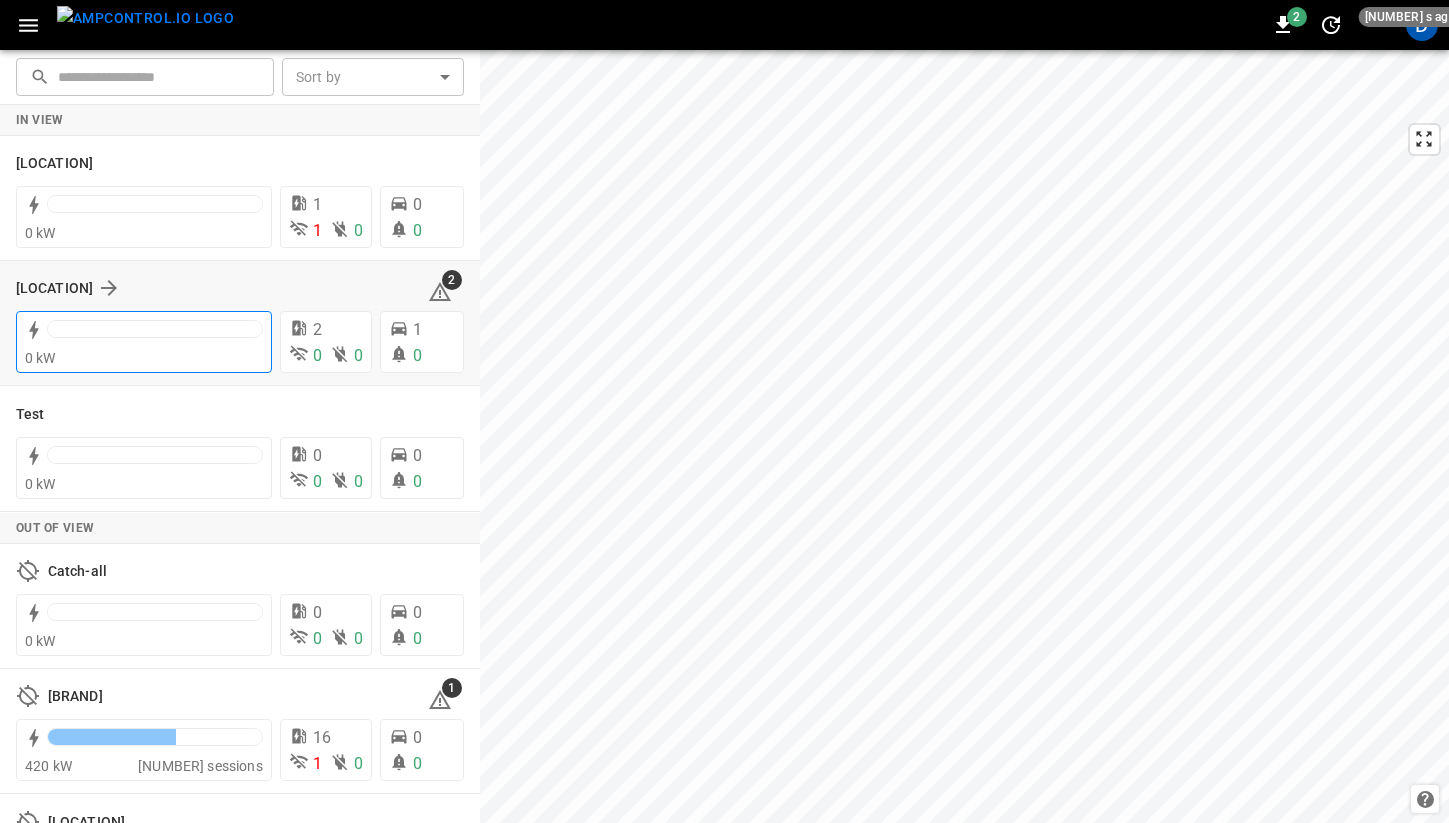 click at bounding box center (155, 334) 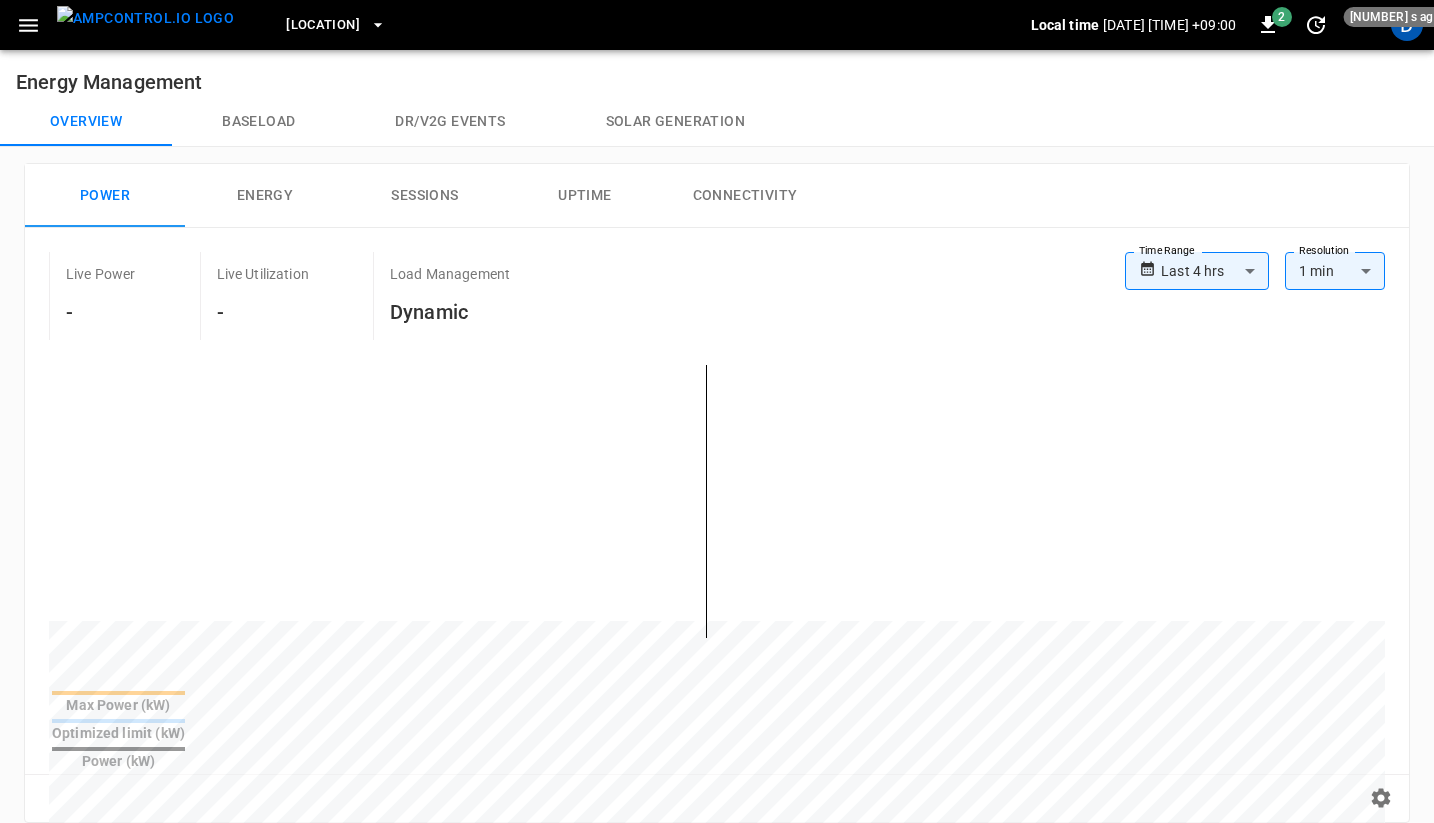 click on "**********" at bounding box center [717, 799] 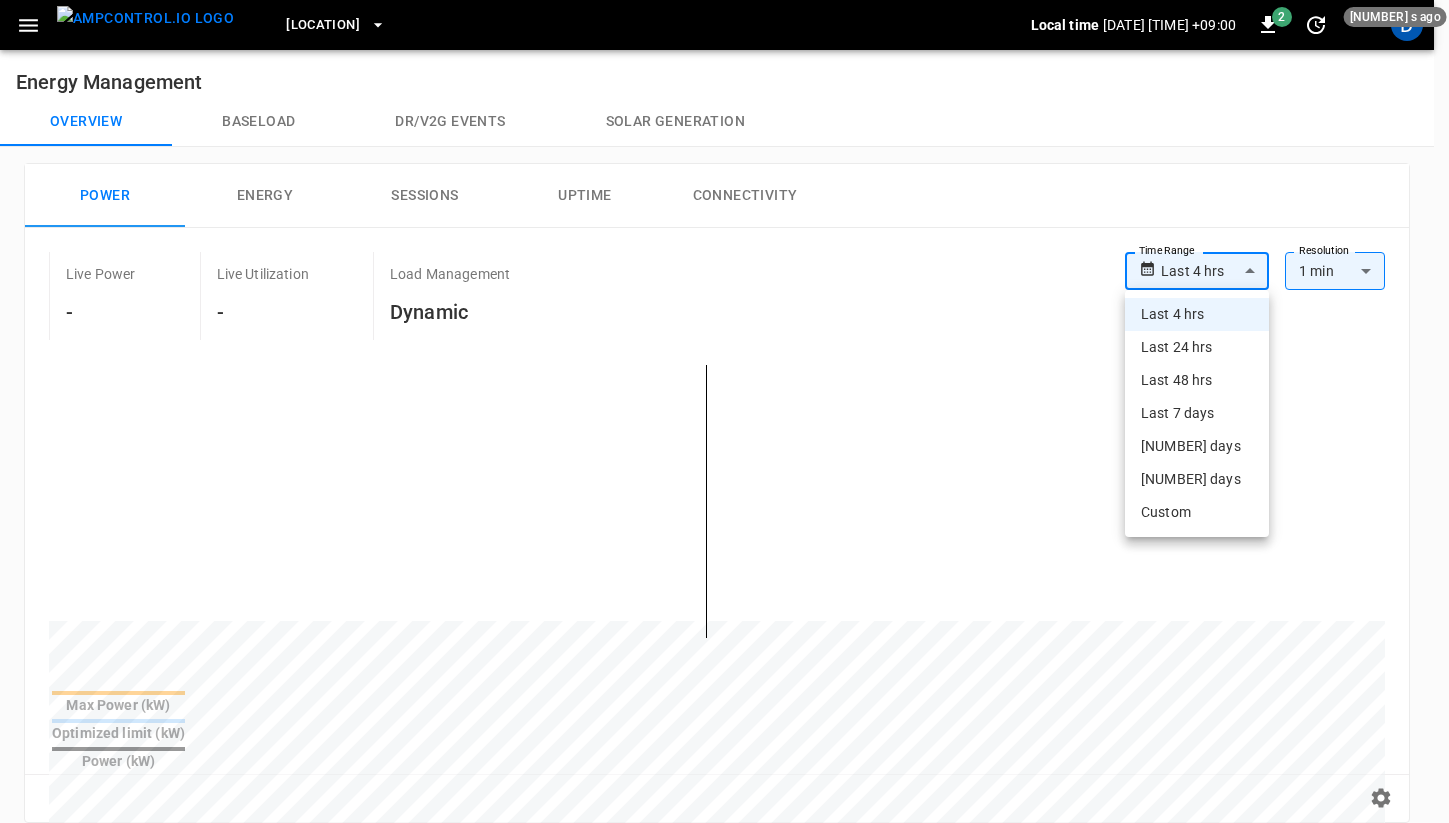 click on "Last 4 hrs" at bounding box center (1197, 314) 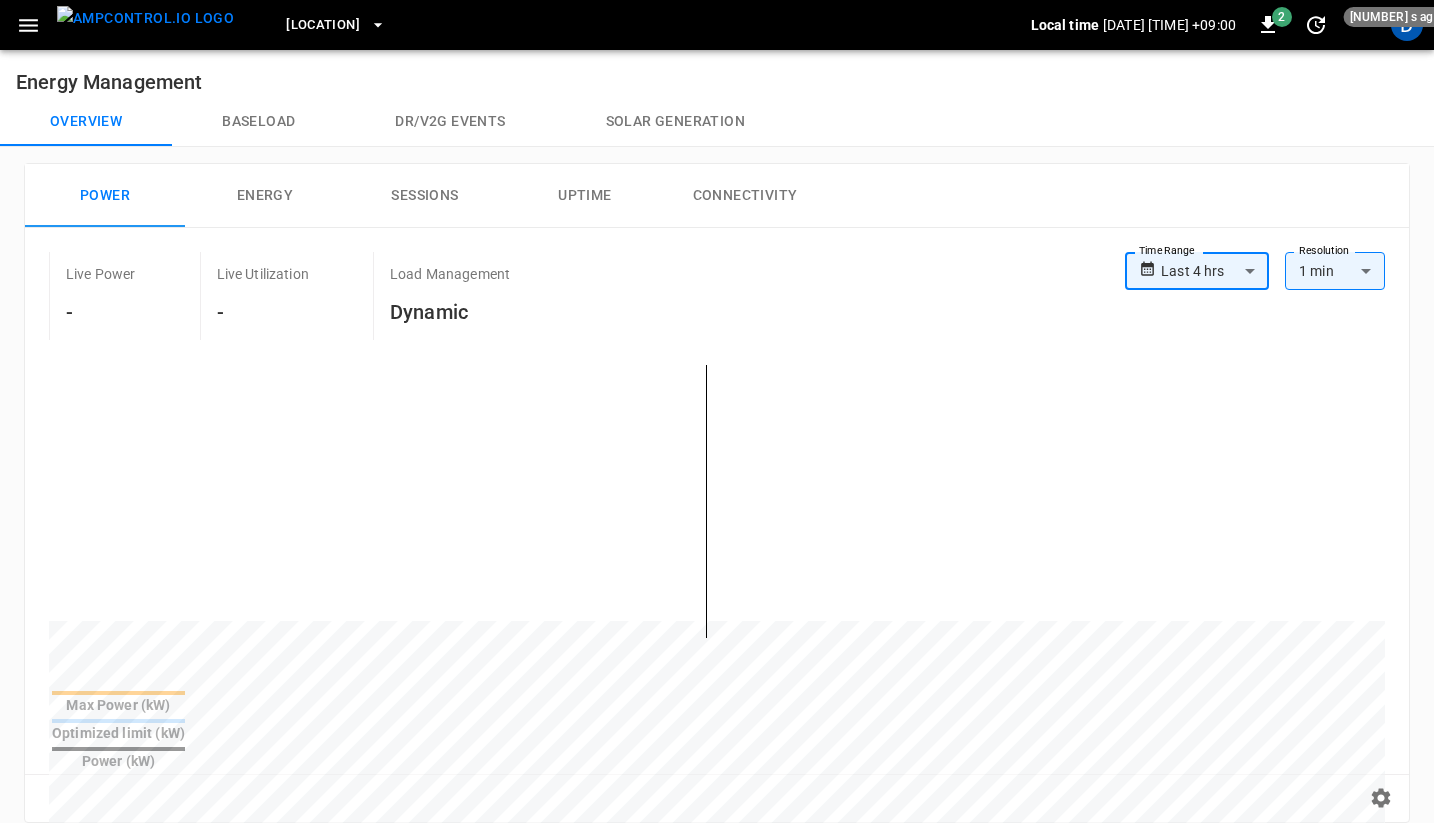 click on "**********" at bounding box center (717, 799) 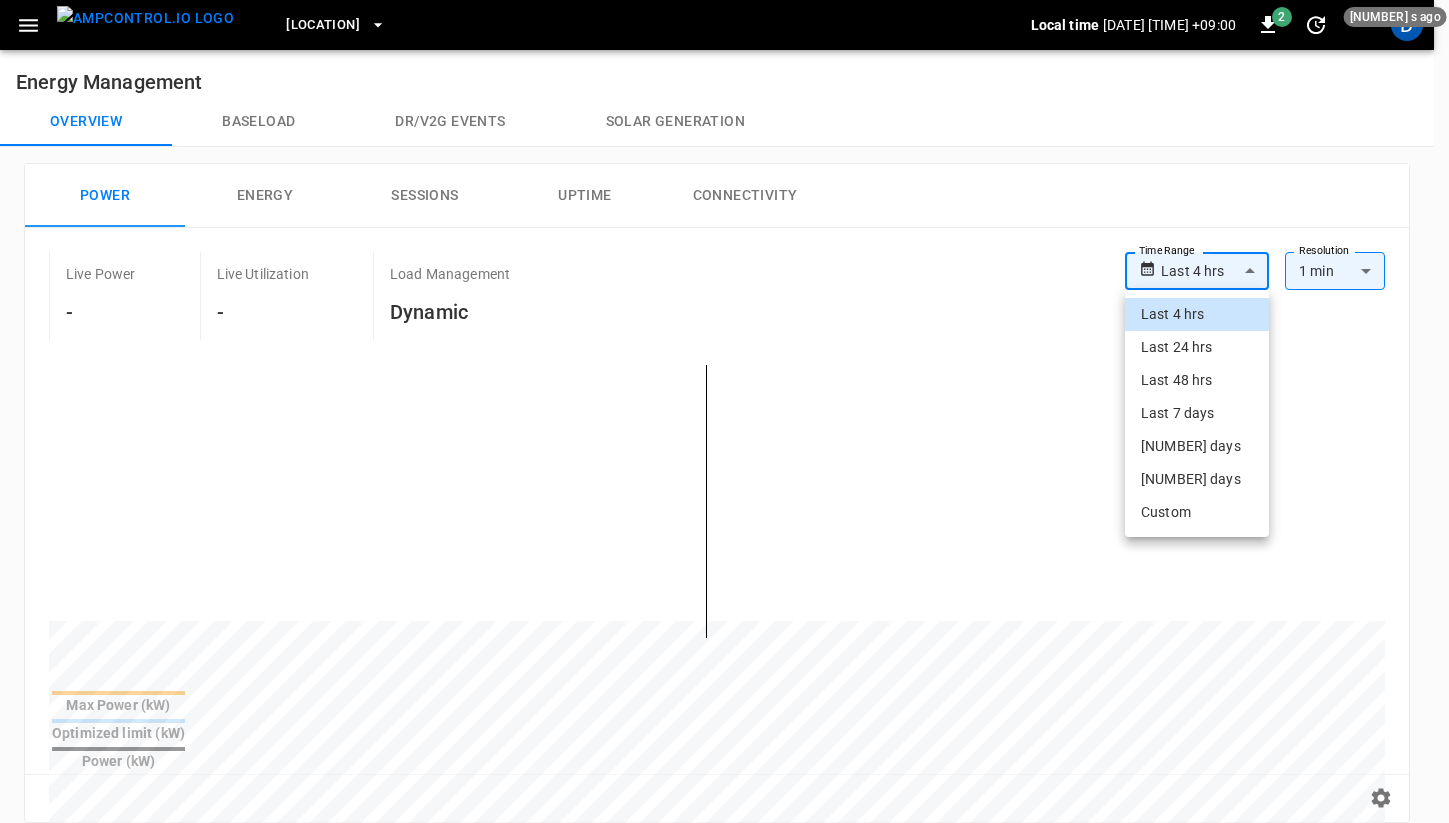 click on "Last 24 hrs" at bounding box center (1197, 347) 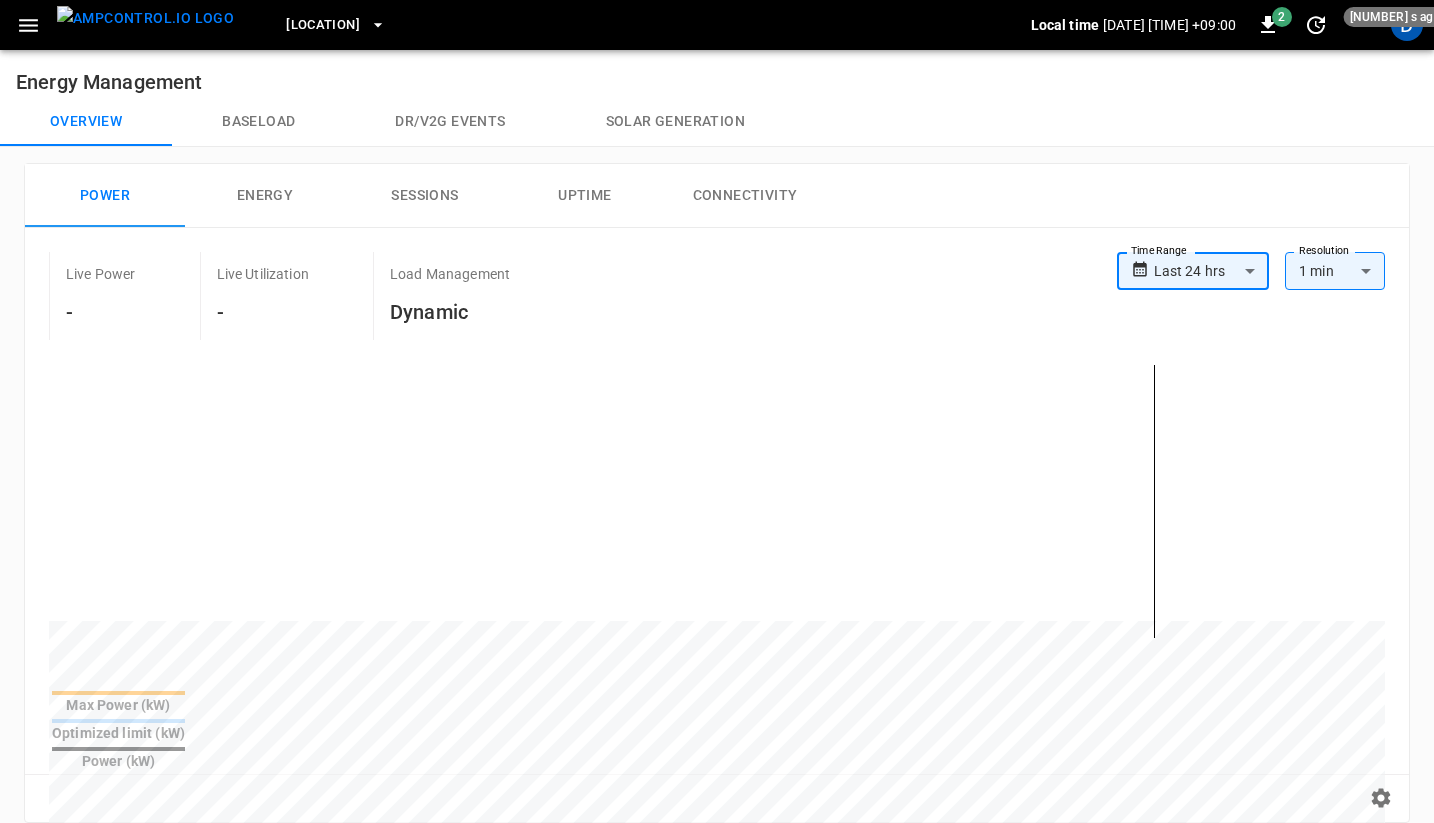 click on "**********" at bounding box center [717, 799] 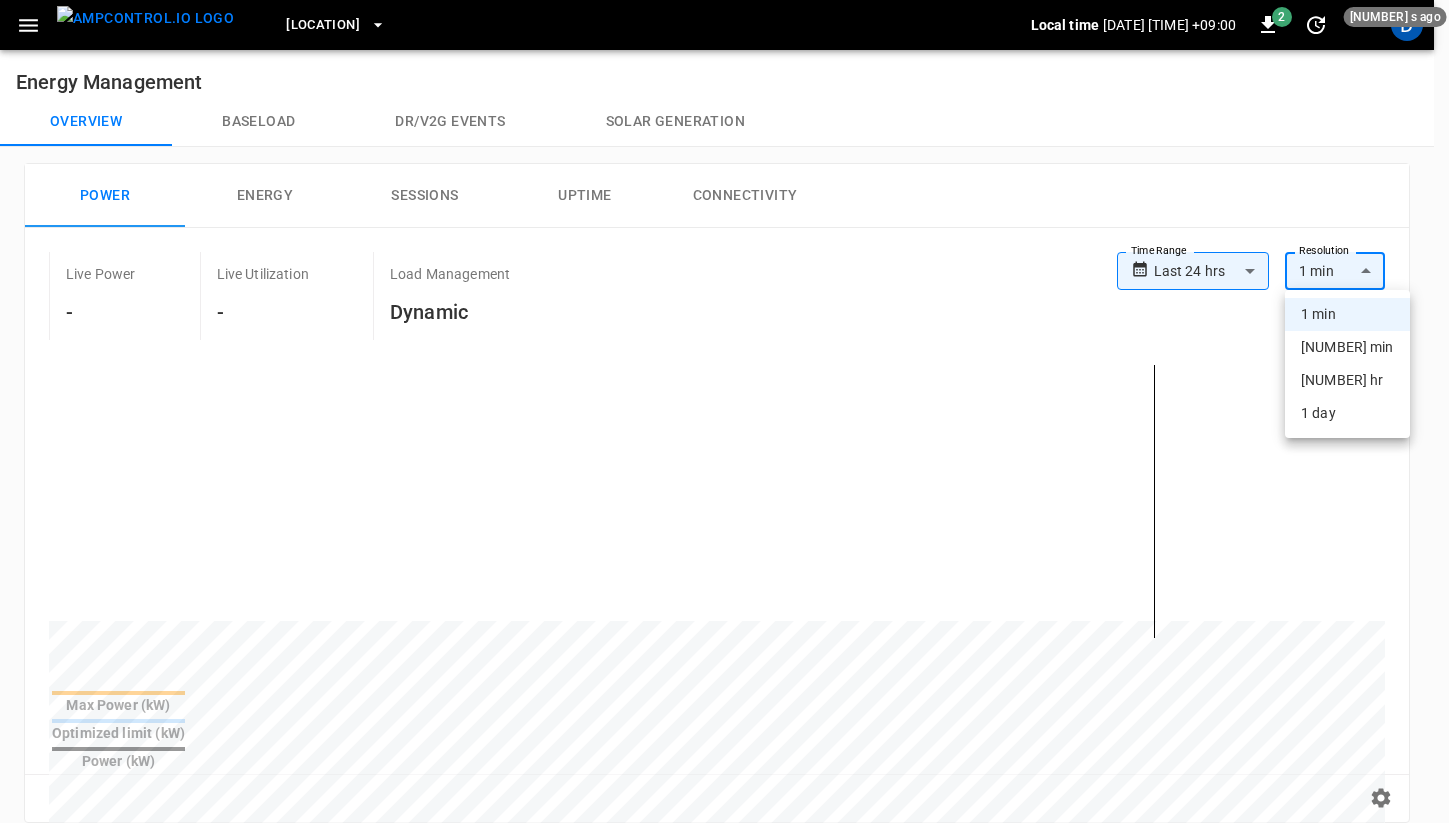 click on "[NUMBER] min" at bounding box center [1347, 347] 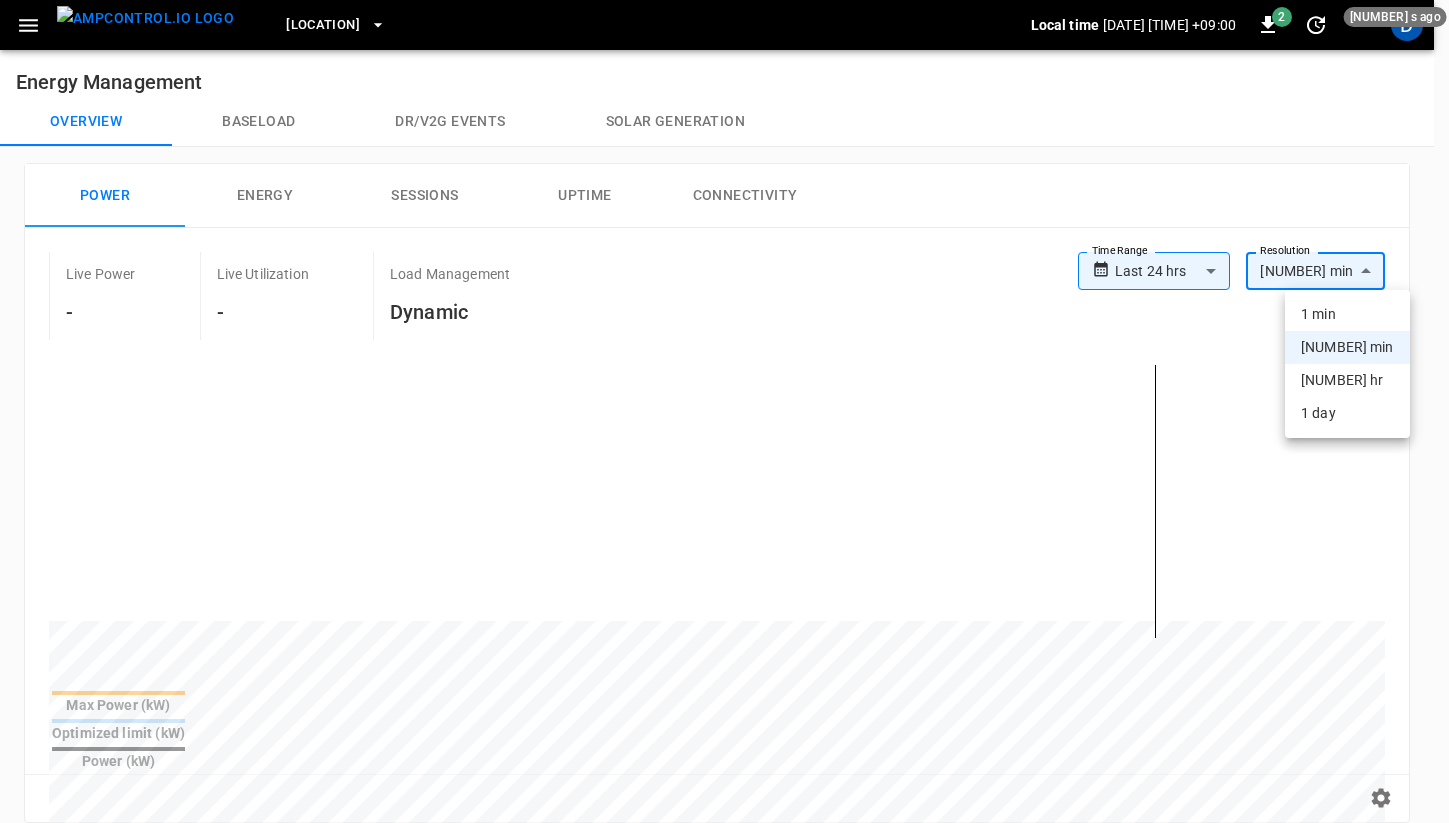 click on "**********" at bounding box center [724, 799] 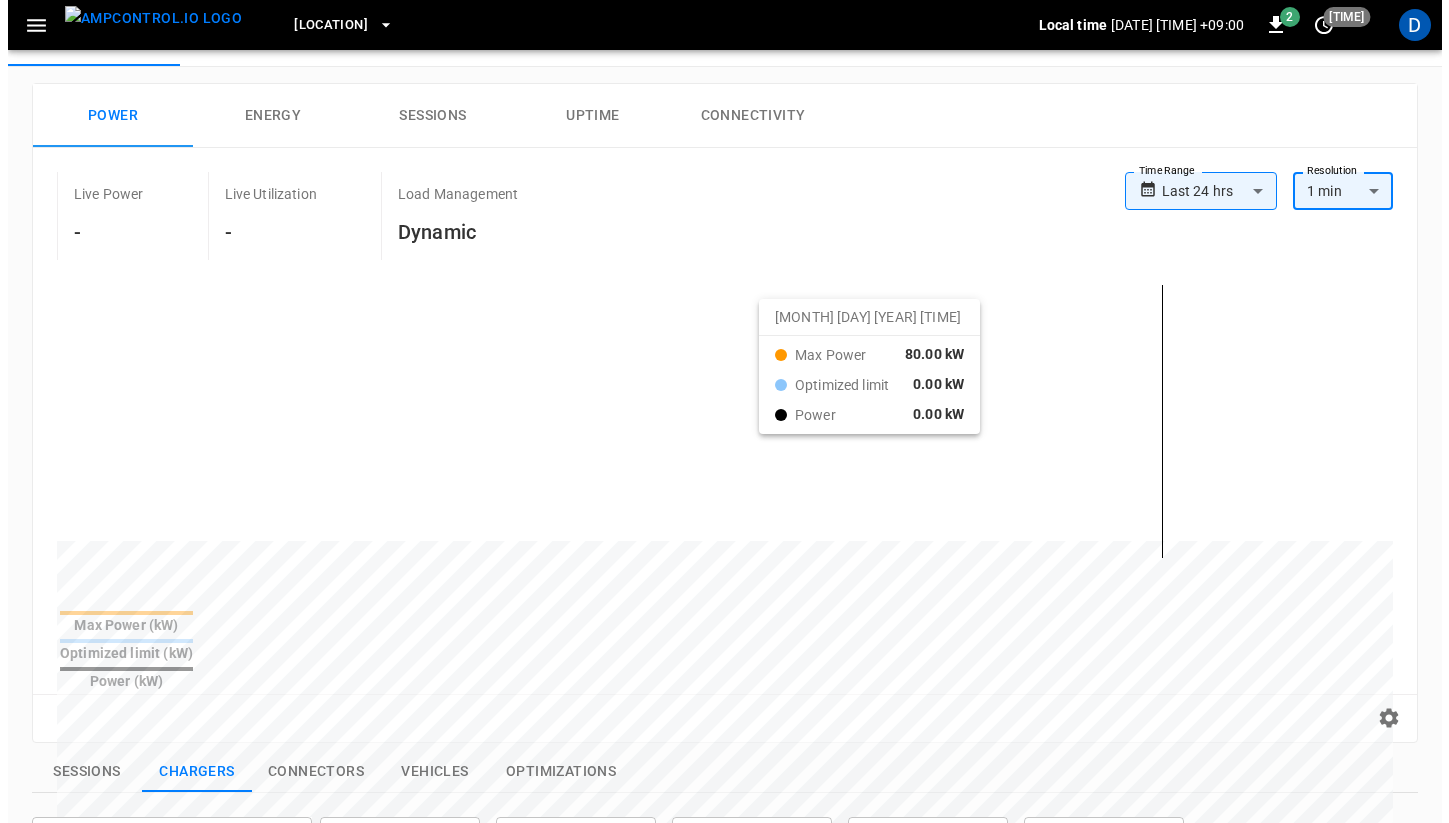 scroll, scrollTop: 0, scrollLeft: 0, axis: both 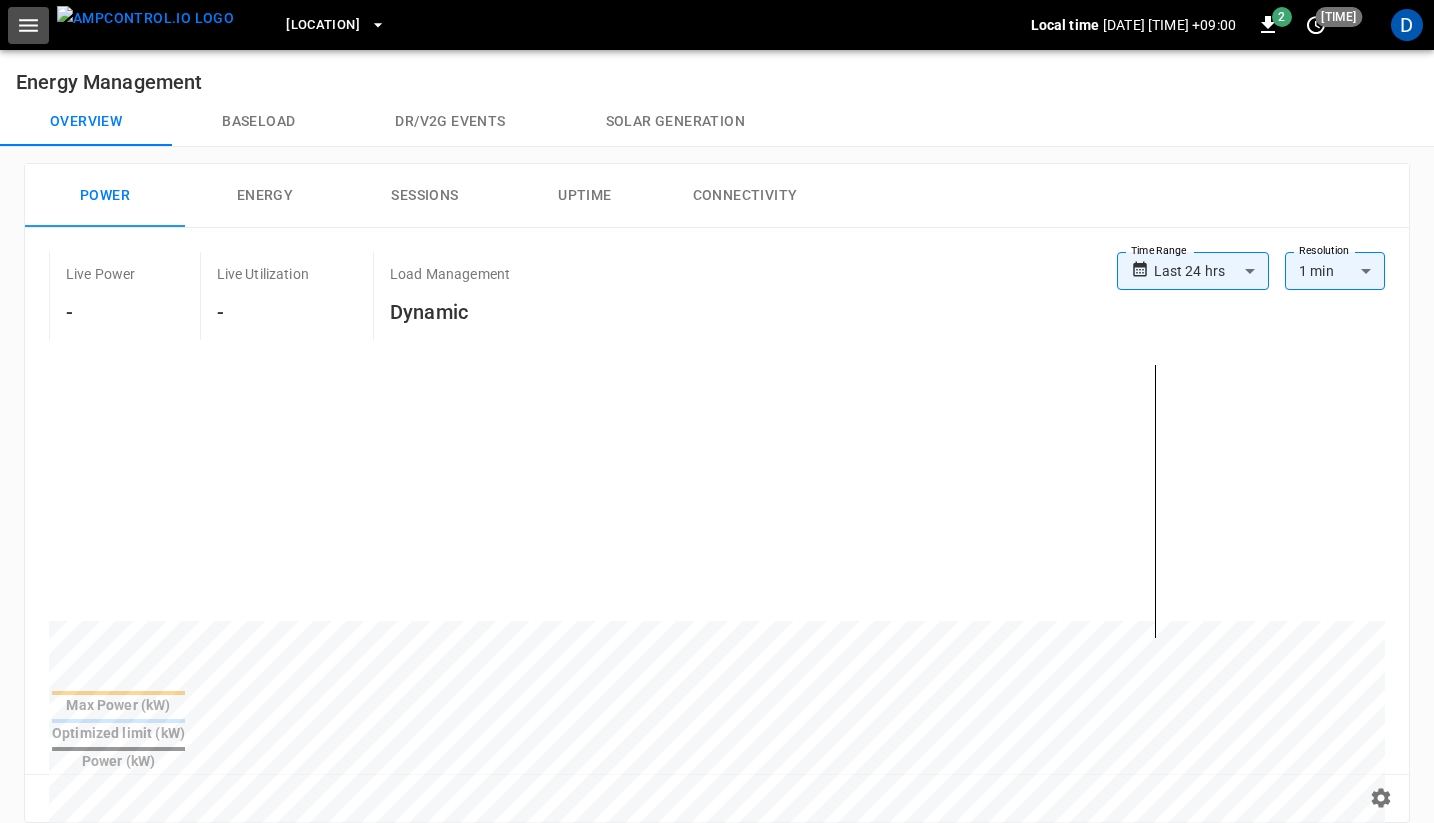 click at bounding box center [28, 25] 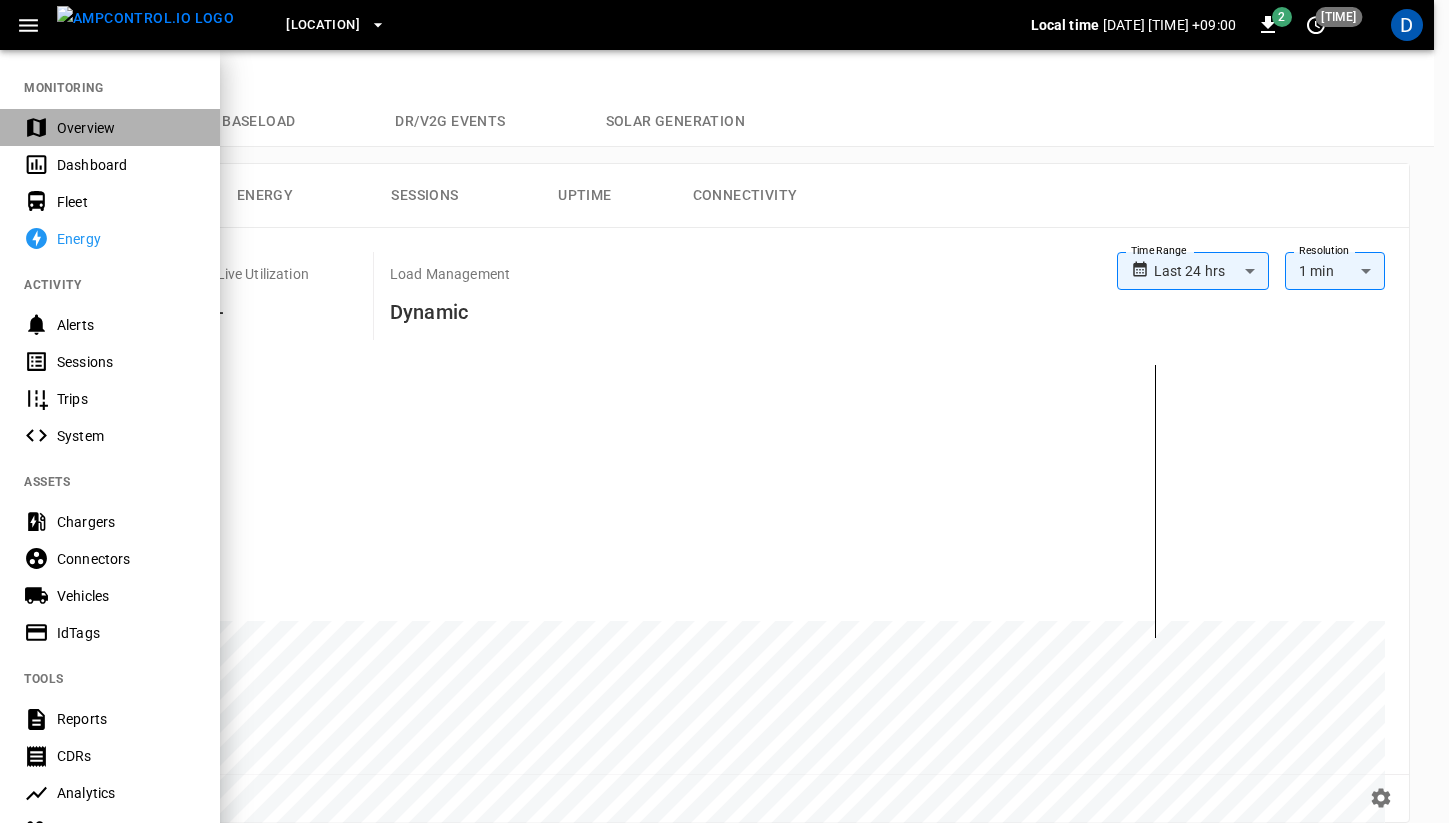click on "Overview" at bounding box center [126, 128] 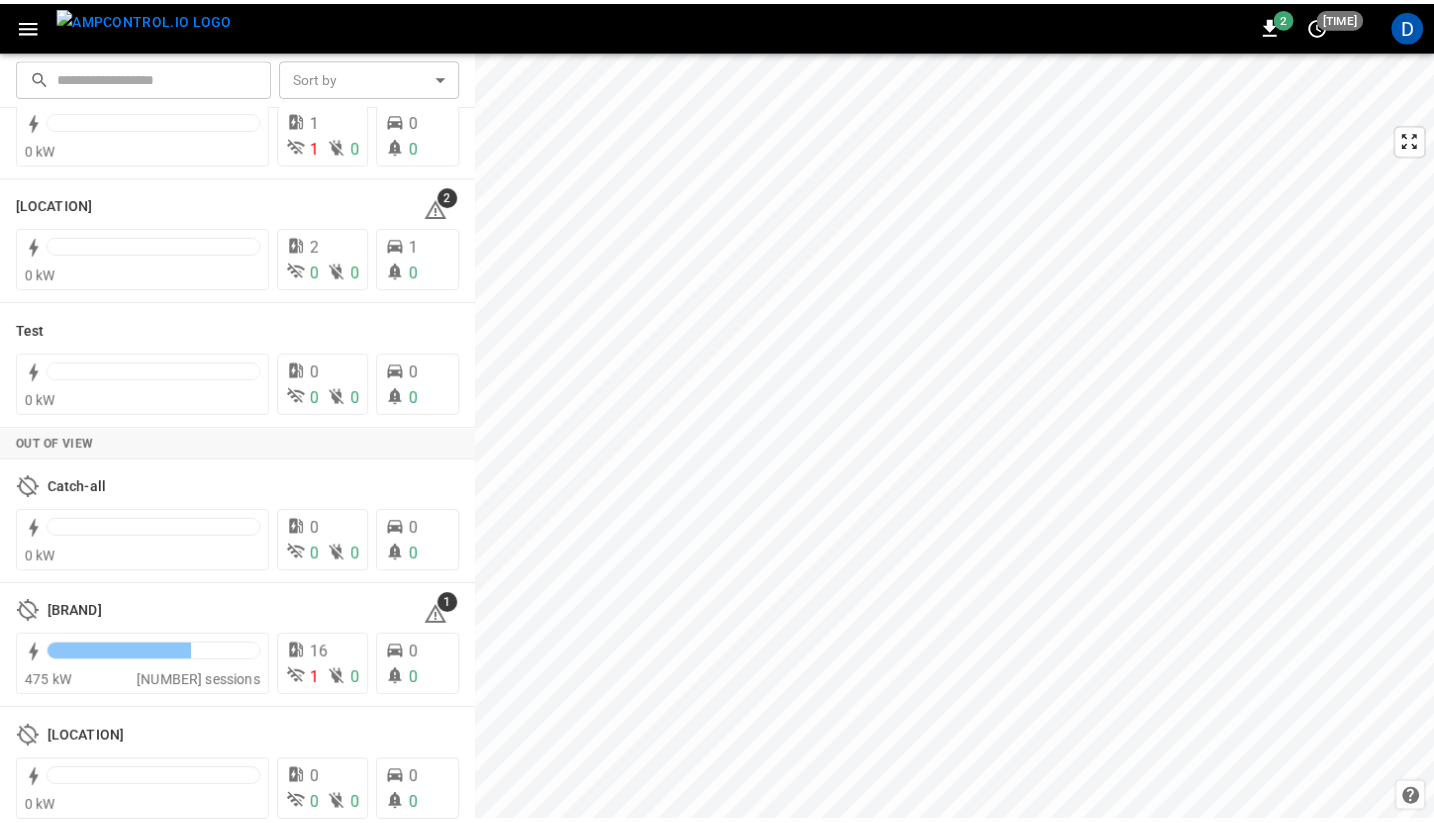scroll, scrollTop: 0, scrollLeft: 0, axis: both 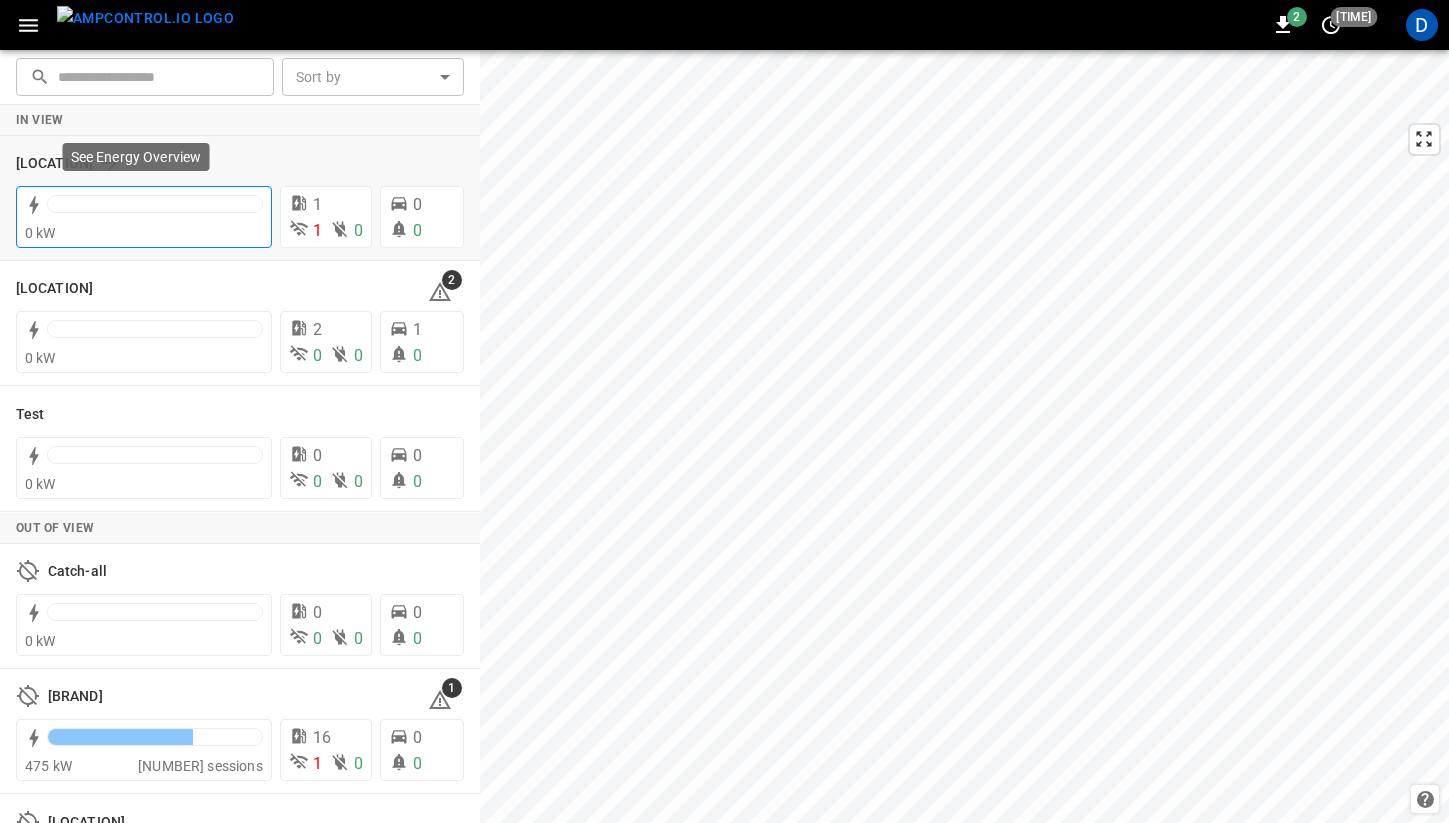 click at bounding box center [155, 209] 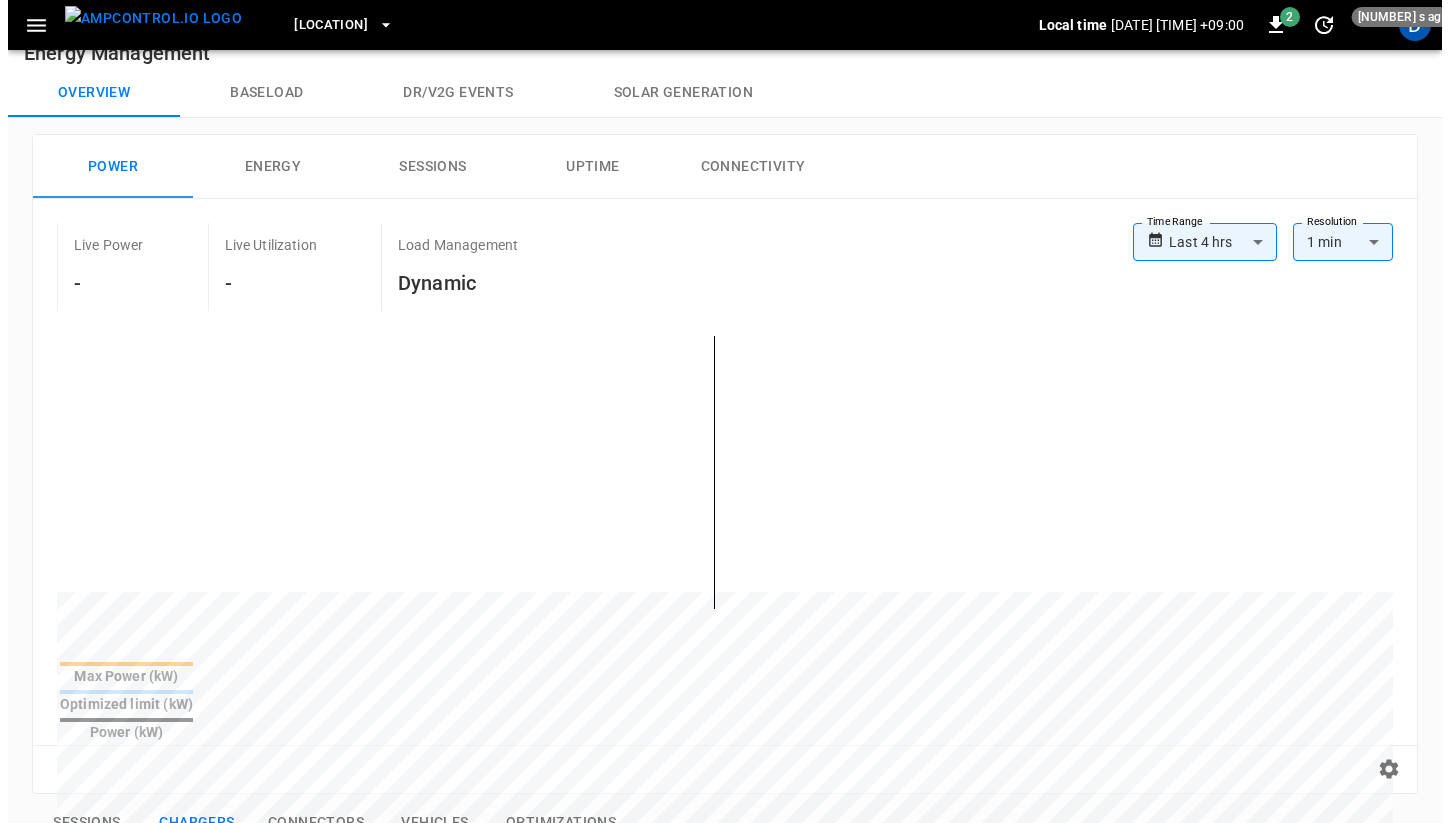 scroll, scrollTop: 0, scrollLeft: 0, axis: both 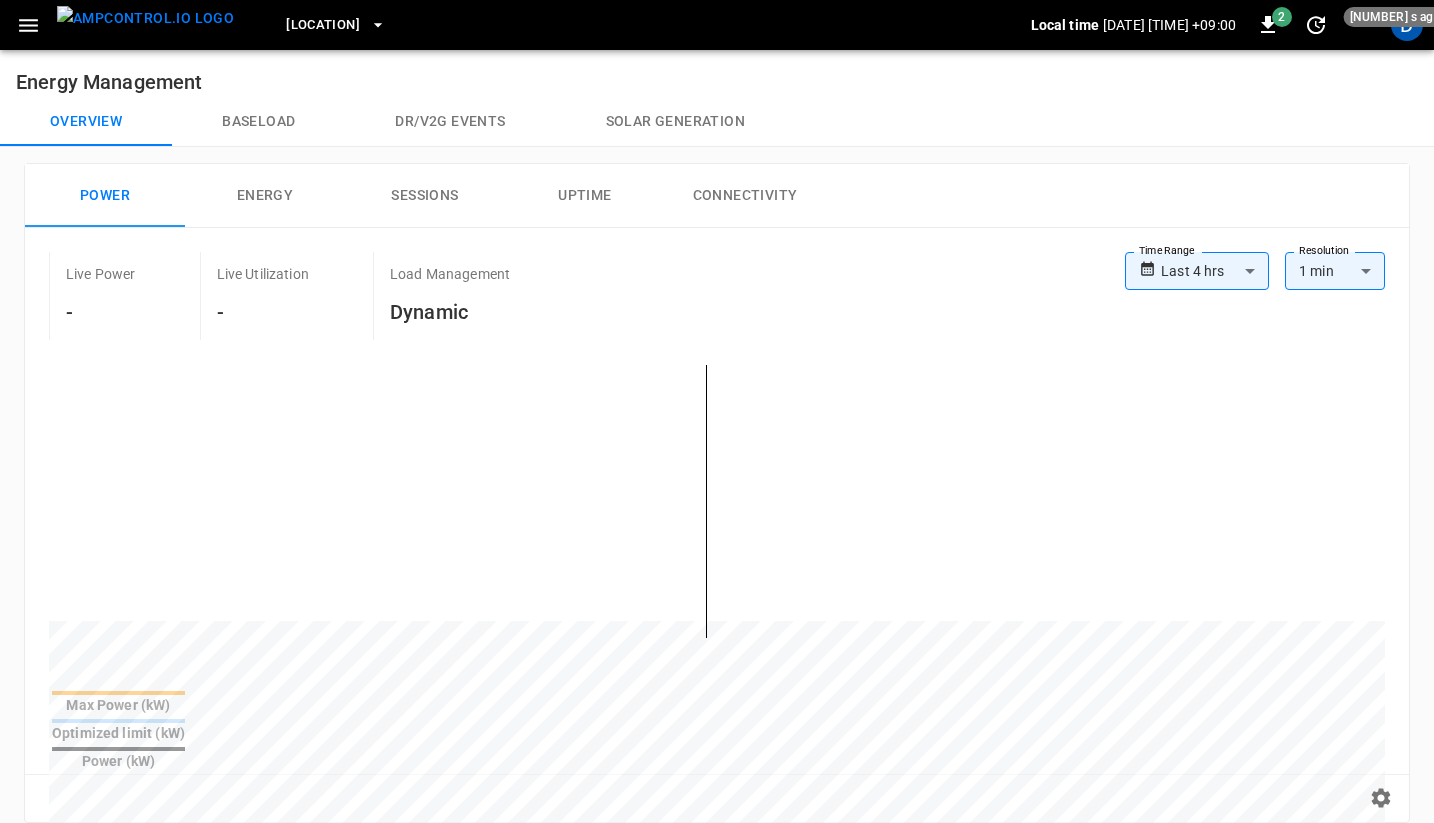 click at bounding box center [28, 25] 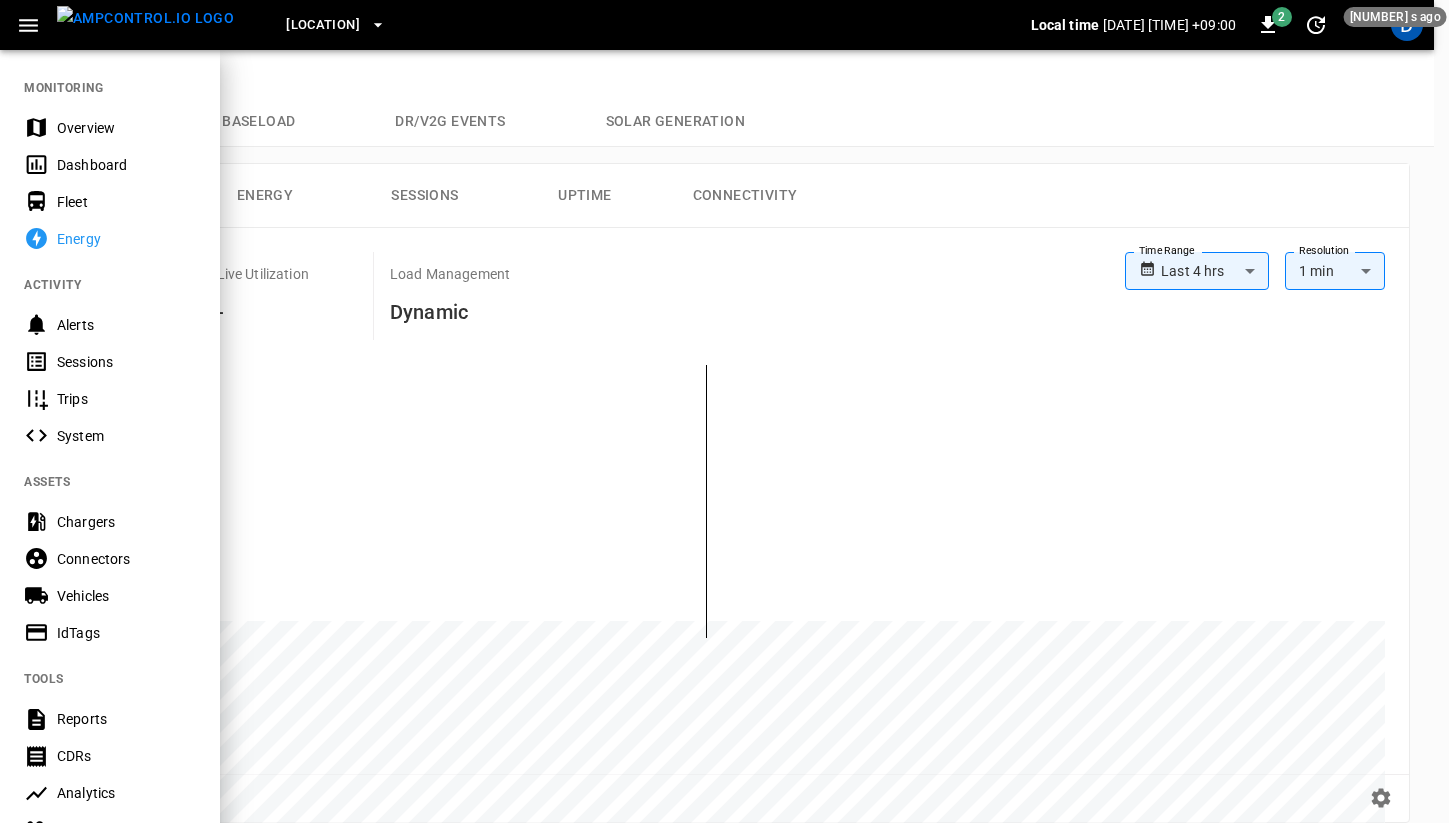 click on "Overview" at bounding box center (126, 128) 